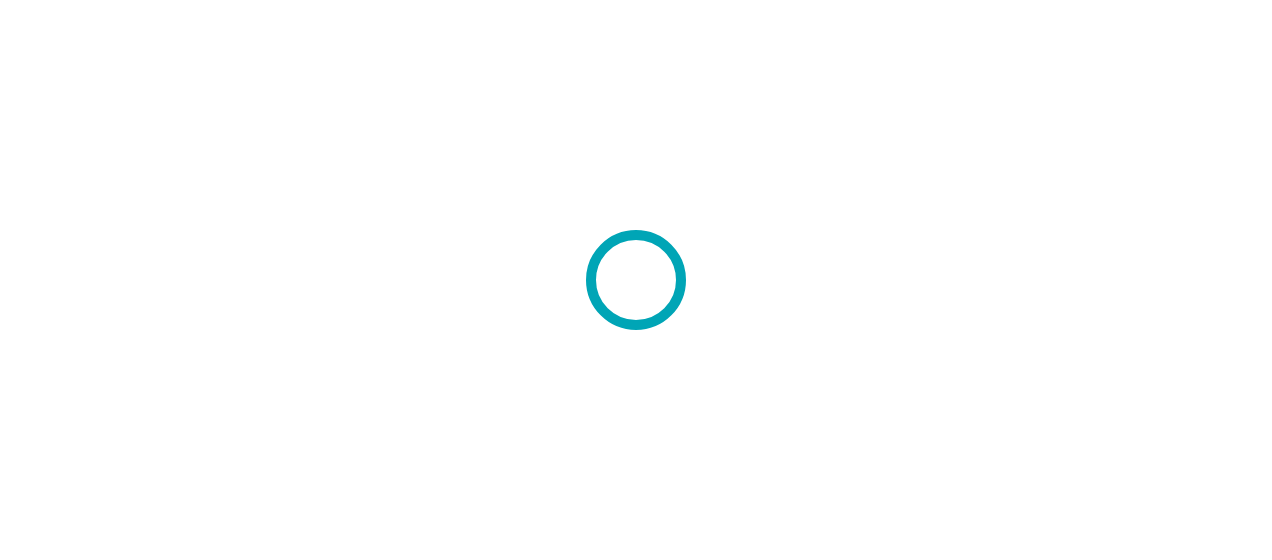 scroll, scrollTop: 0, scrollLeft: 0, axis: both 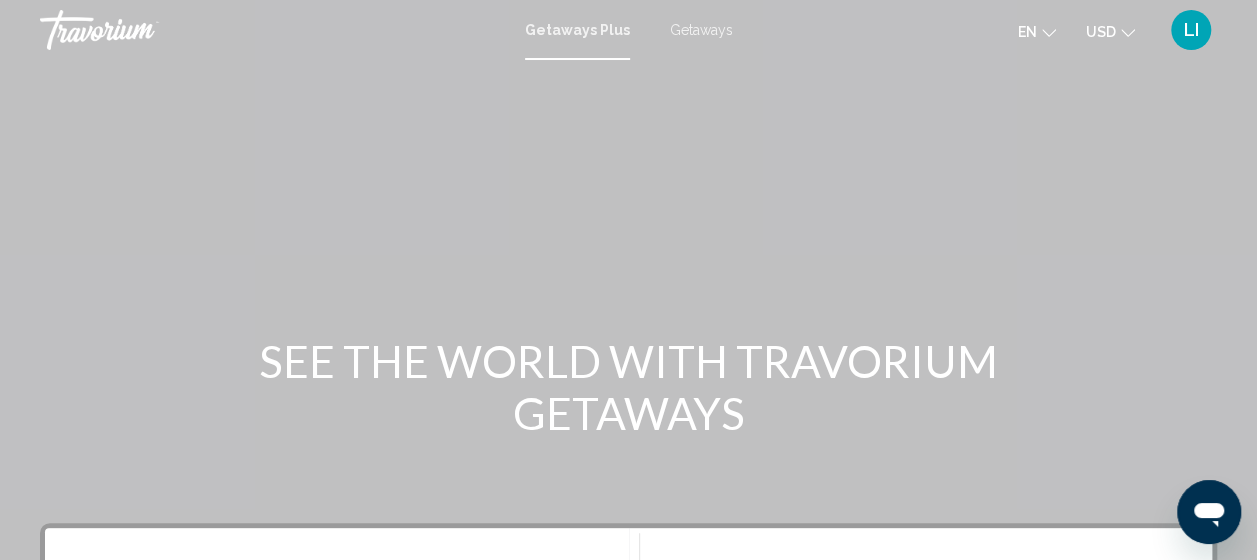 click on "Getaways" at bounding box center [701, 30] 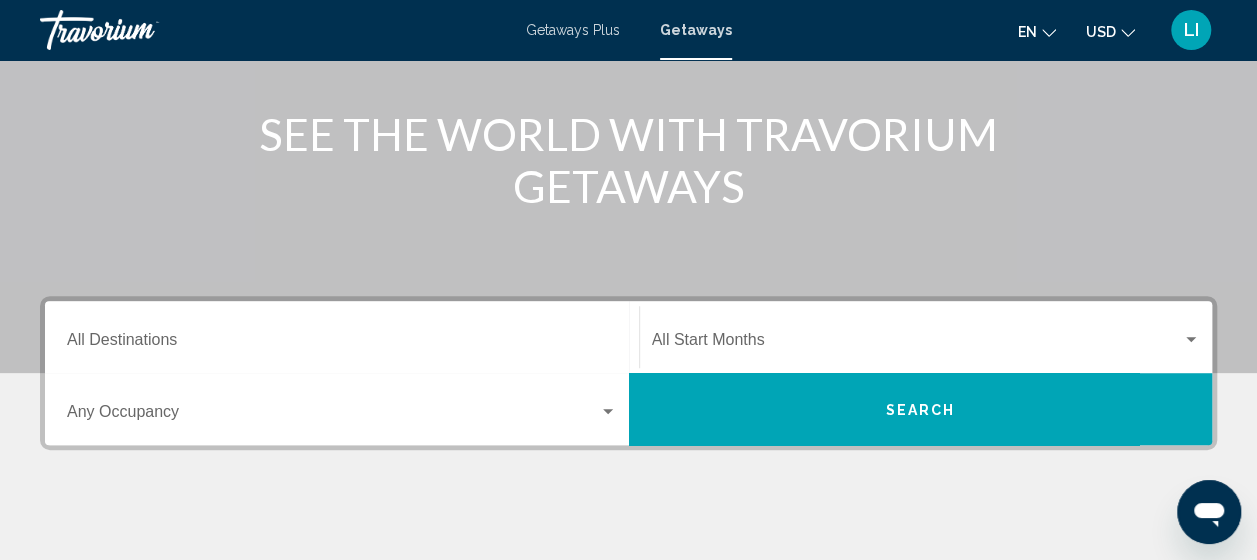 scroll, scrollTop: 300, scrollLeft: 0, axis: vertical 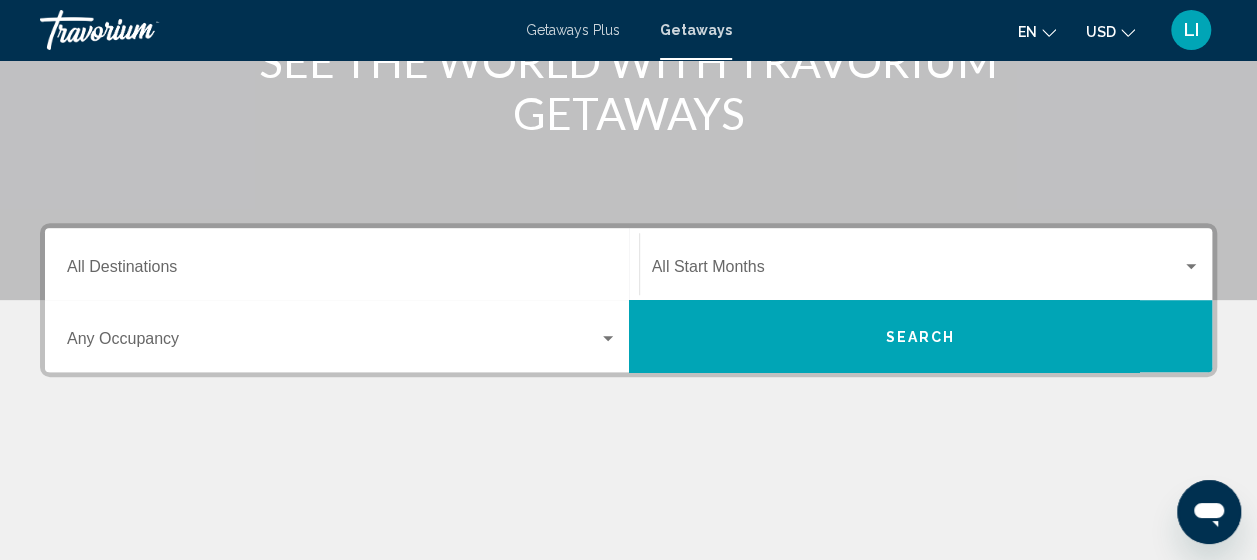 click on "Destination All Destinations" at bounding box center [342, 264] 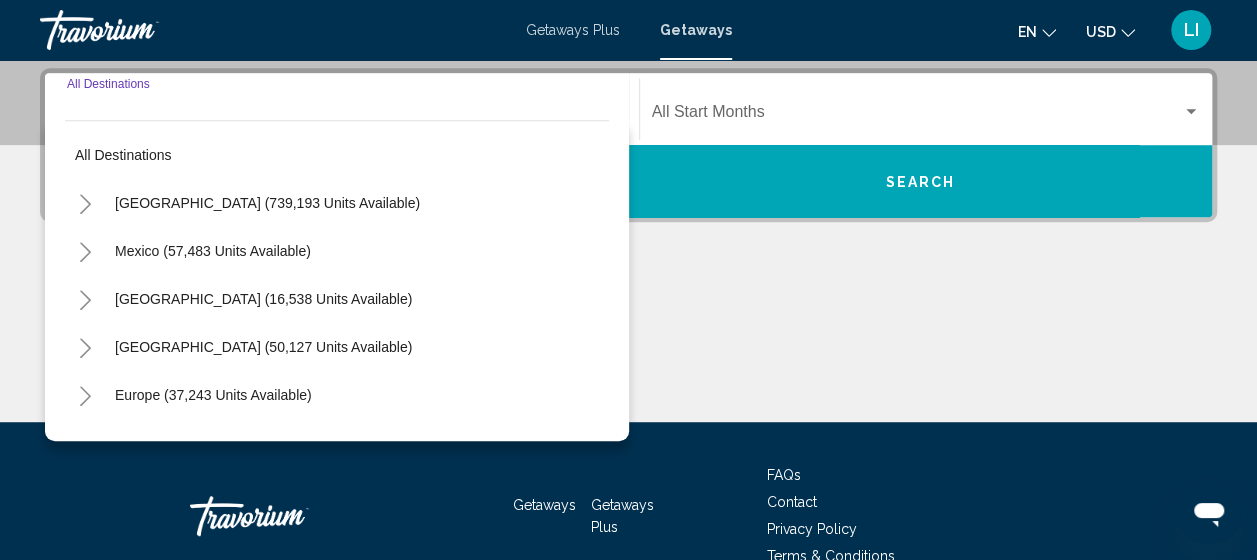 scroll, scrollTop: 458, scrollLeft: 0, axis: vertical 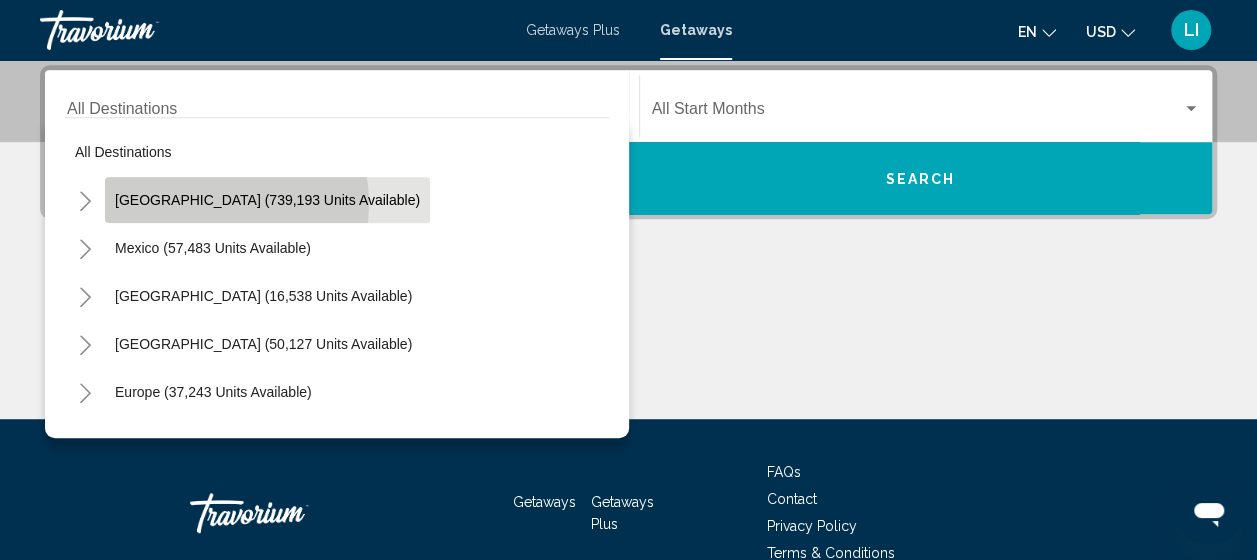click on "[GEOGRAPHIC_DATA] (739,193 units available)" 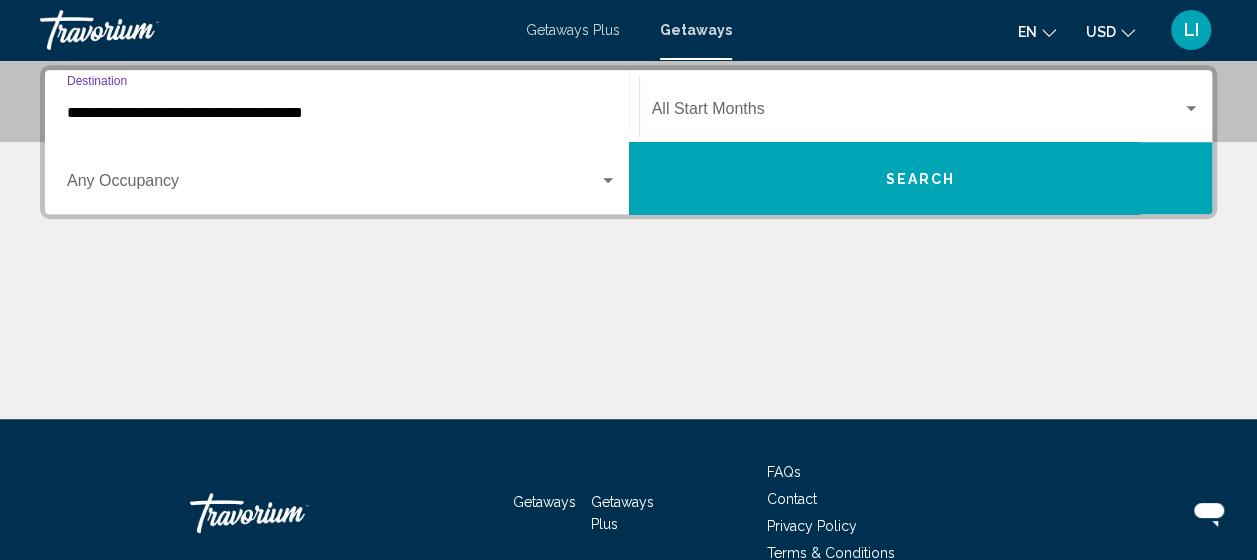 click on "**********" at bounding box center (342, 113) 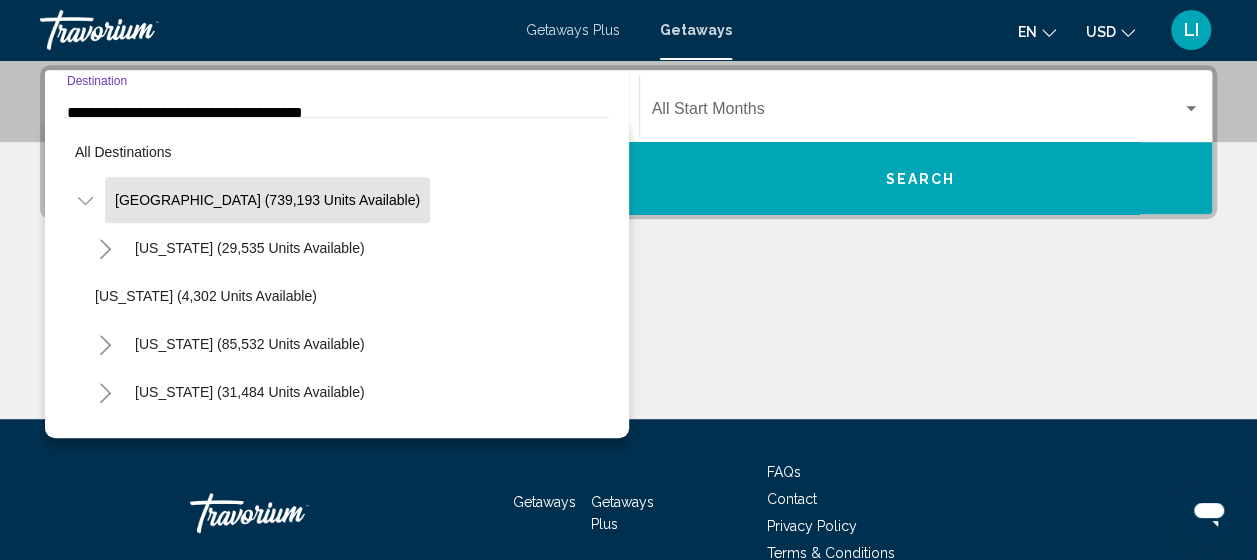 scroll, scrollTop: 377, scrollLeft: 0, axis: vertical 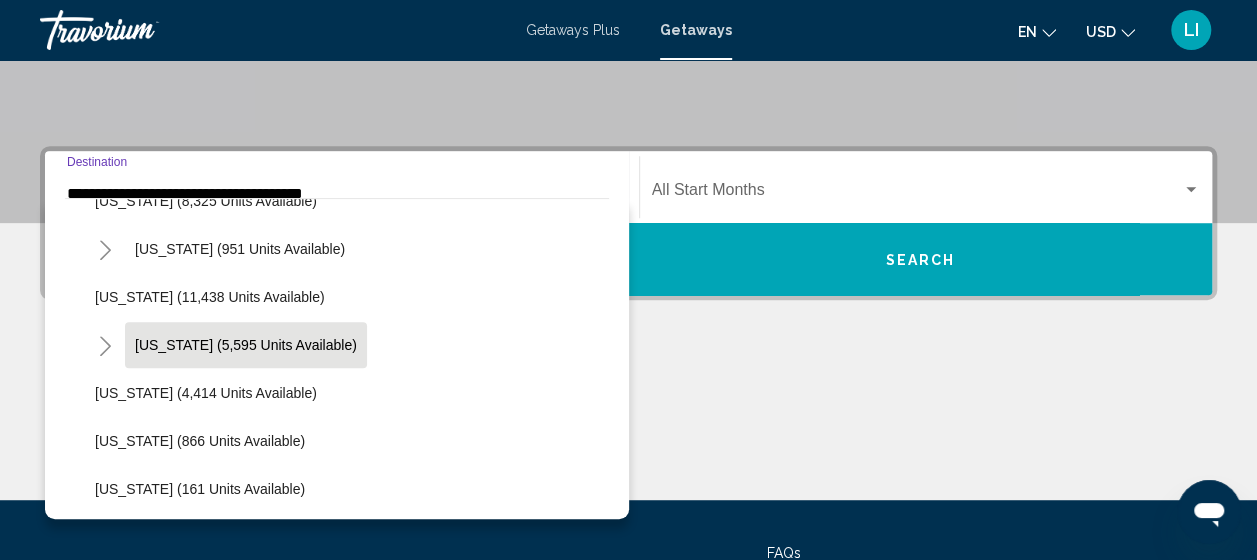 click on "[US_STATE] (5,595 units available)" 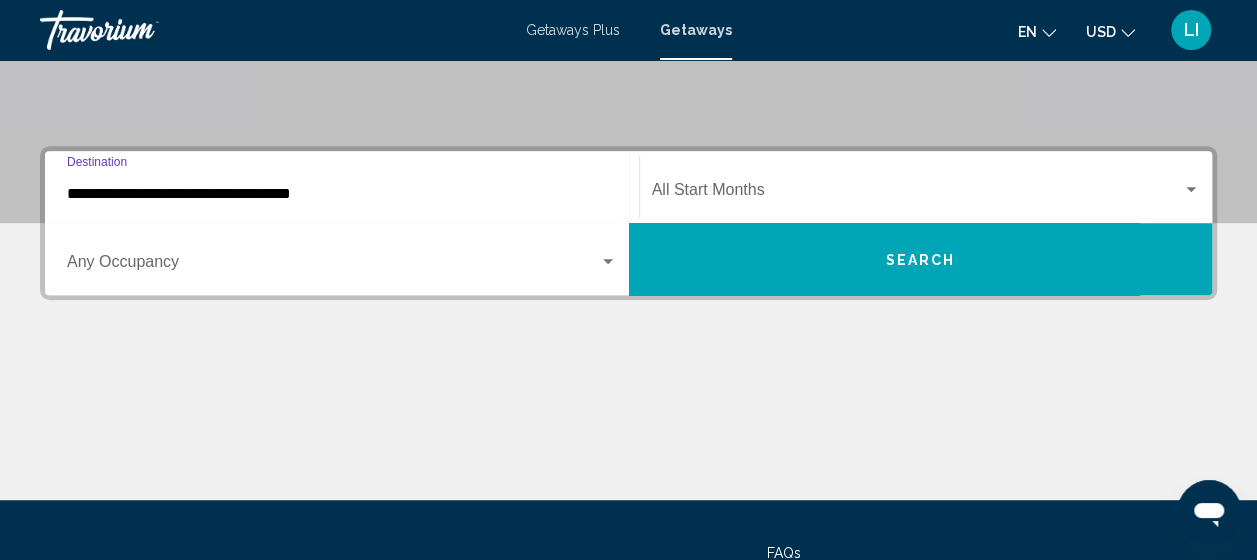 scroll, scrollTop: 458, scrollLeft: 0, axis: vertical 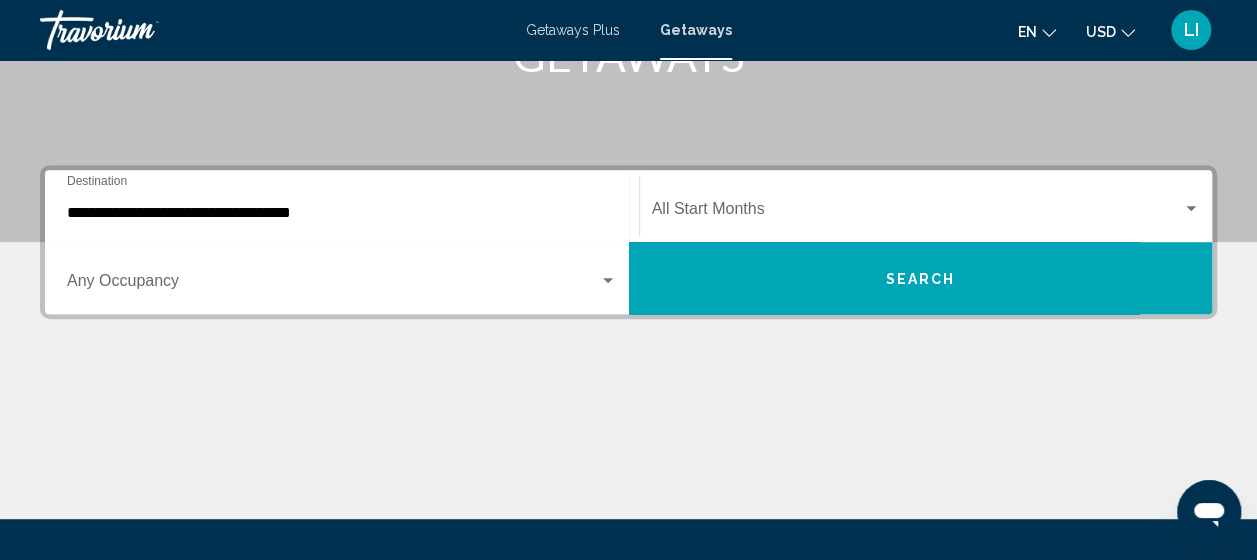 click on "Start Month All Start Months" 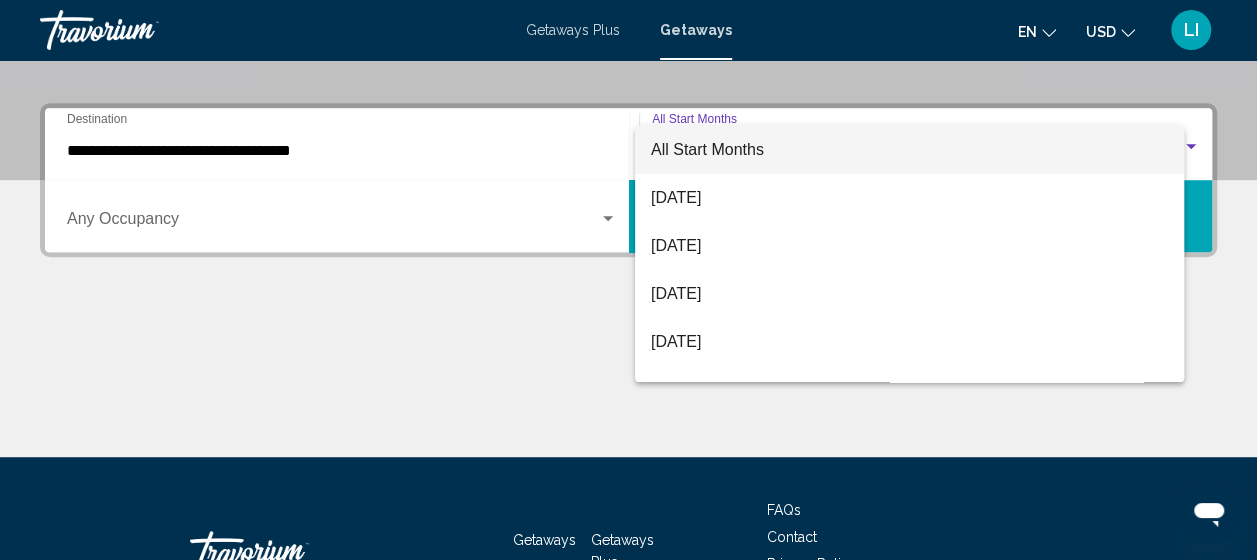 scroll, scrollTop: 458, scrollLeft: 0, axis: vertical 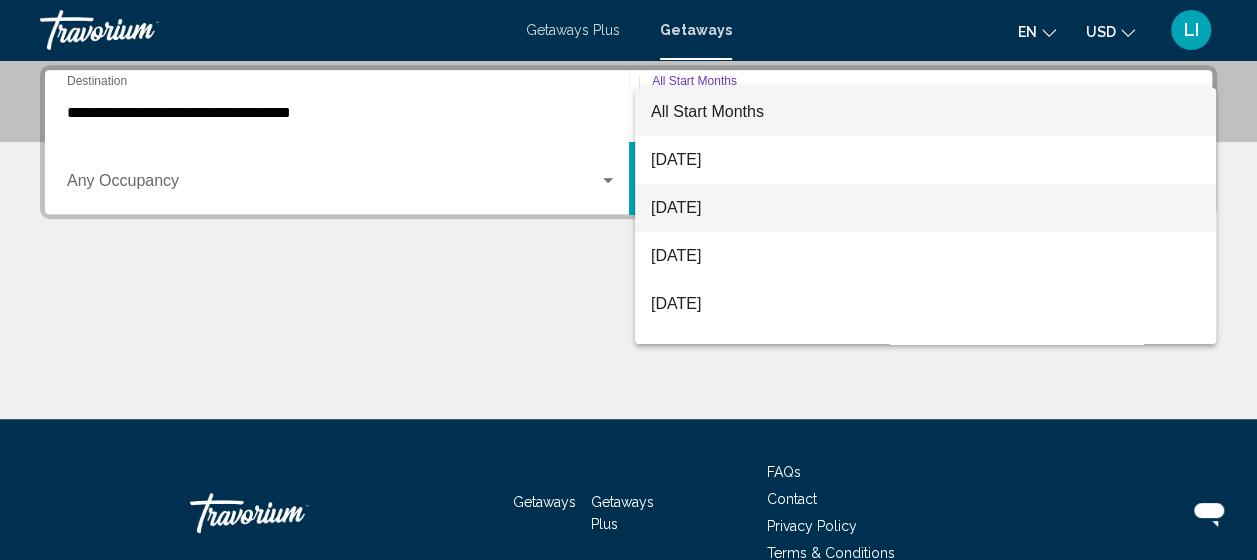 click on "[DATE]" at bounding box center [925, 208] 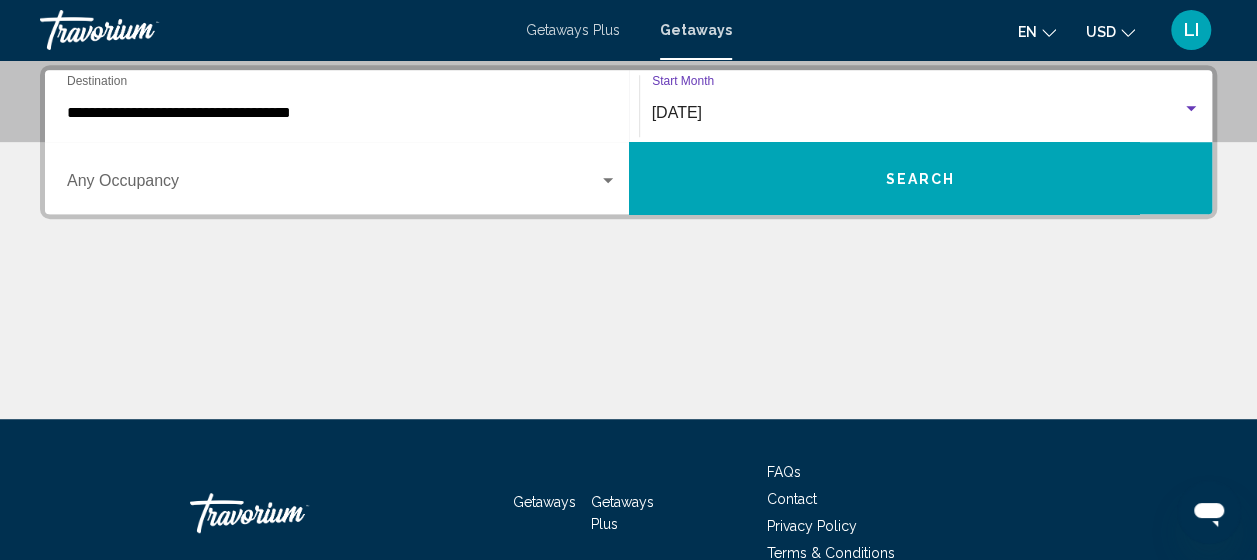 click on "Search" at bounding box center (921, 178) 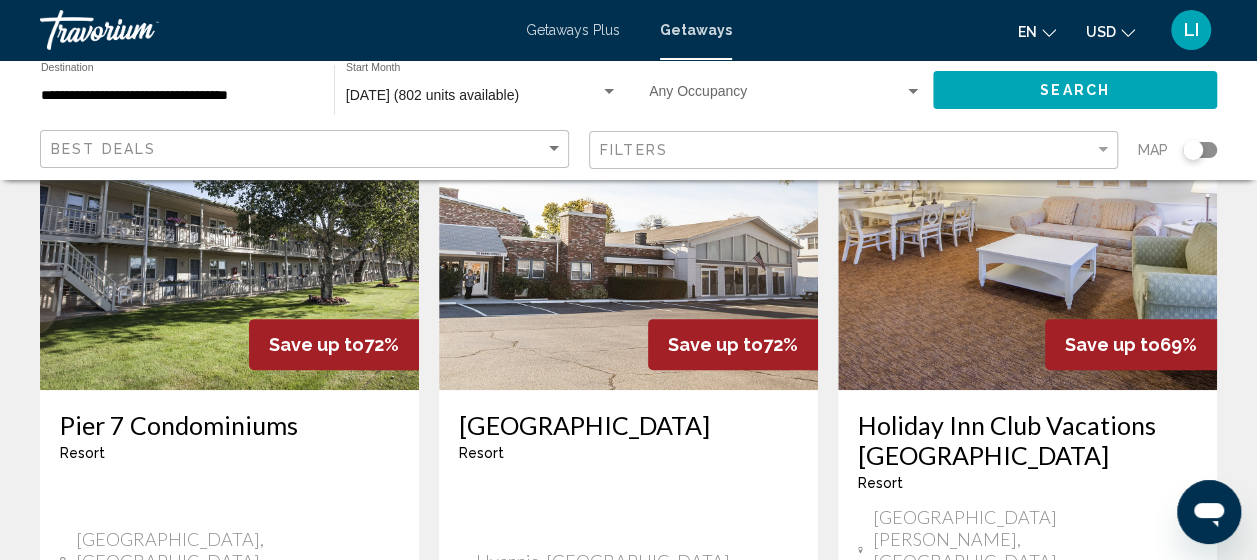 scroll, scrollTop: 300, scrollLeft: 0, axis: vertical 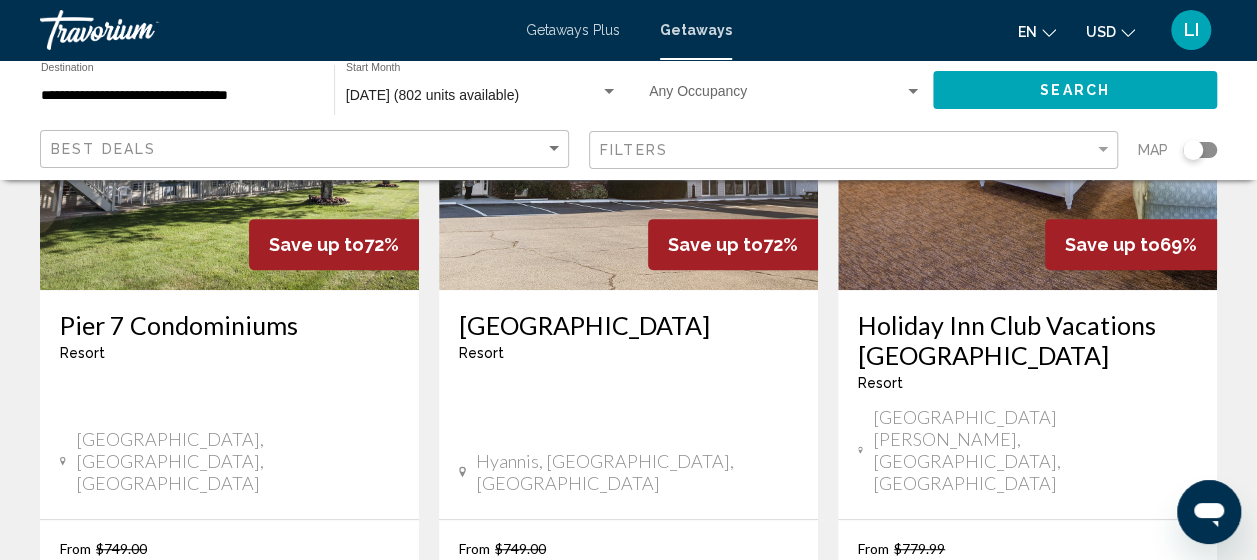 click on "Holiday Inn Club Vacations [GEOGRAPHIC_DATA]" at bounding box center [1027, 340] 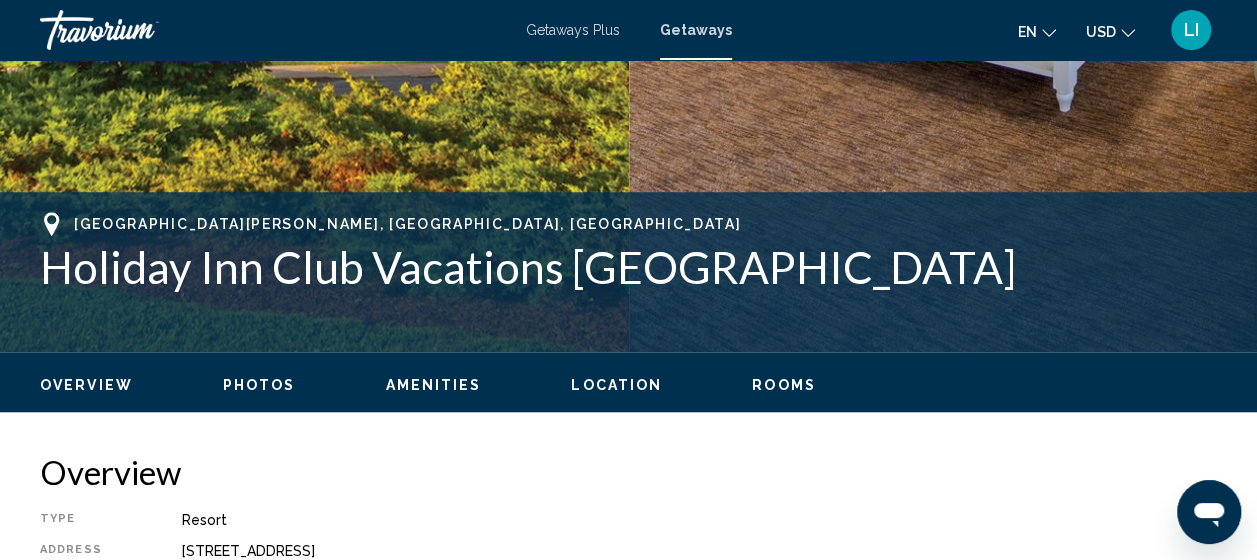 scroll, scrollTop: 754, scrollLeft: 0, axis: vertical 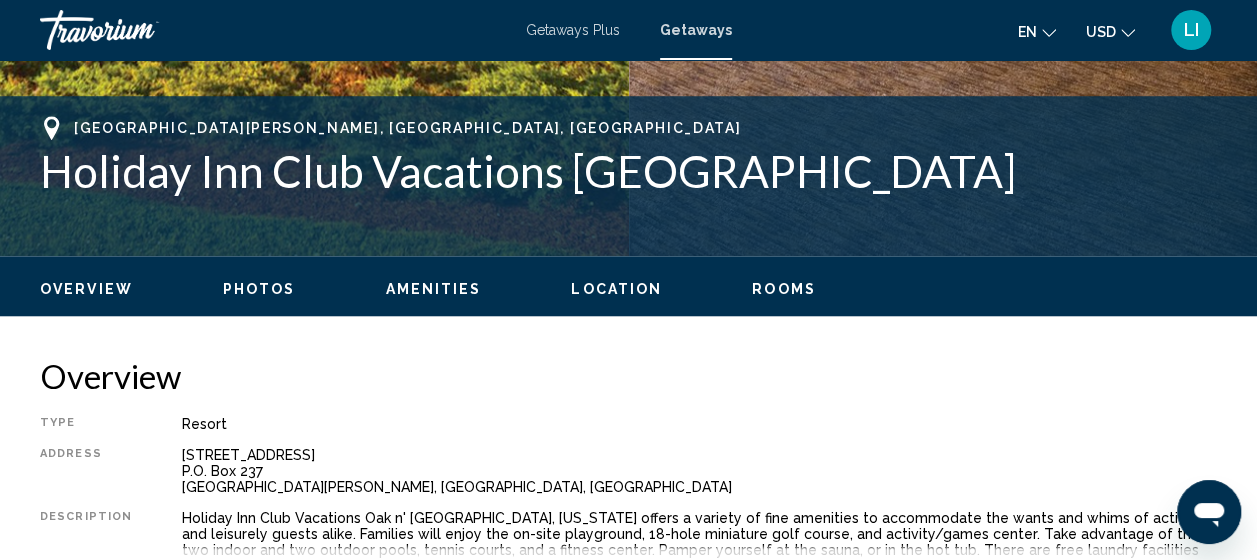 click on "Overview
Photos
Amenities
Location
Rooms
Search" 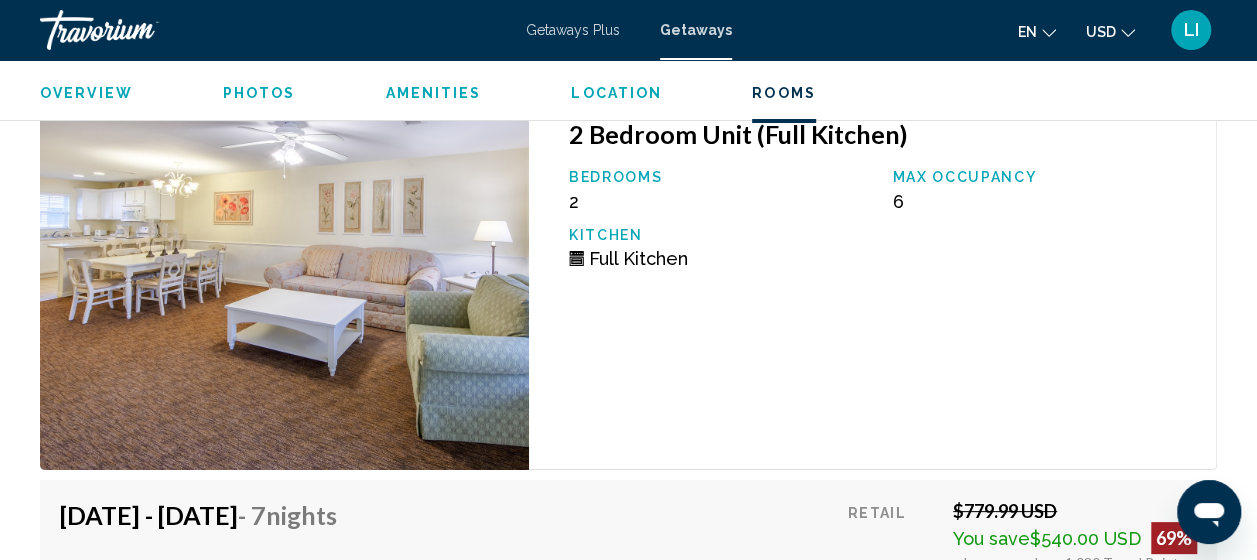 scroll, scrollTop: 3659, scrollLeft: 0, axis: vertical 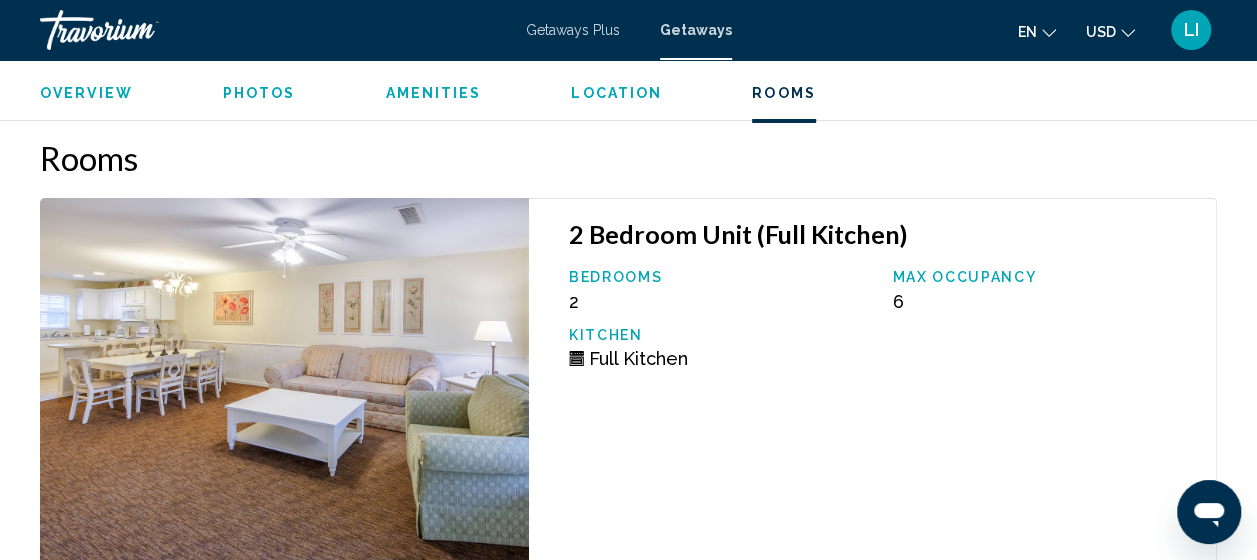 click on "2 Bedroom Unit (Full Kitchen)" at bounding box center [882, 234] 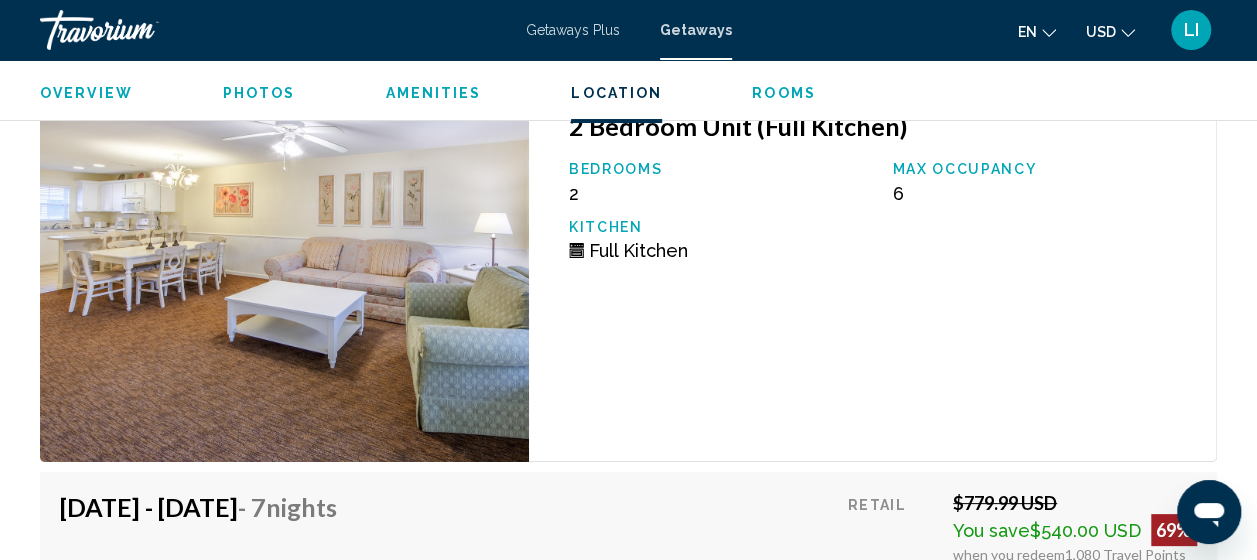scroll, scrollTop: 3559, scrollLeft: 0, axis: vertical 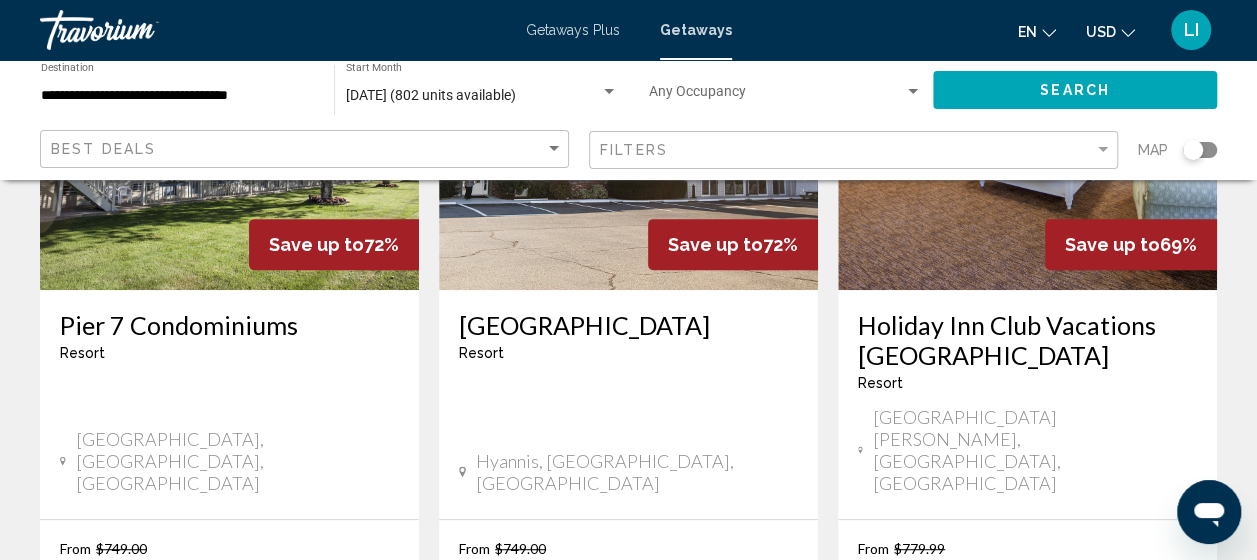 click on "[GEOGRAPHIC_DATA][PERSON_NAME], [GEOGRAPHIC_DATA], [GEOGRAPHIC_DATA]" at bounding box center (1035, 450) 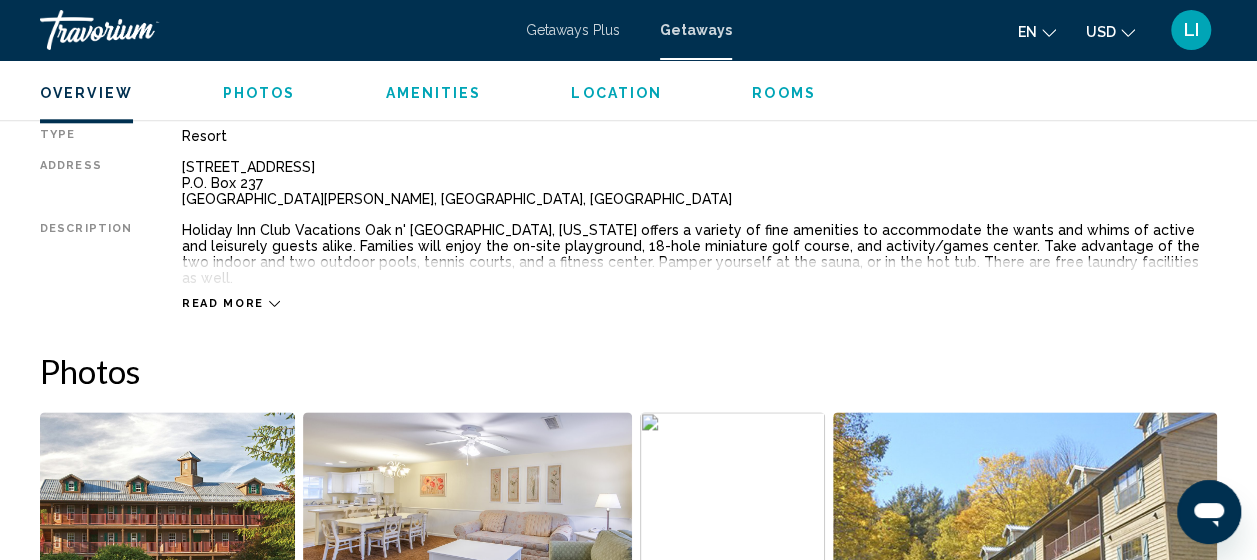 scroll, scrollTop: 954, scrollLeft: 0, axis: vertical 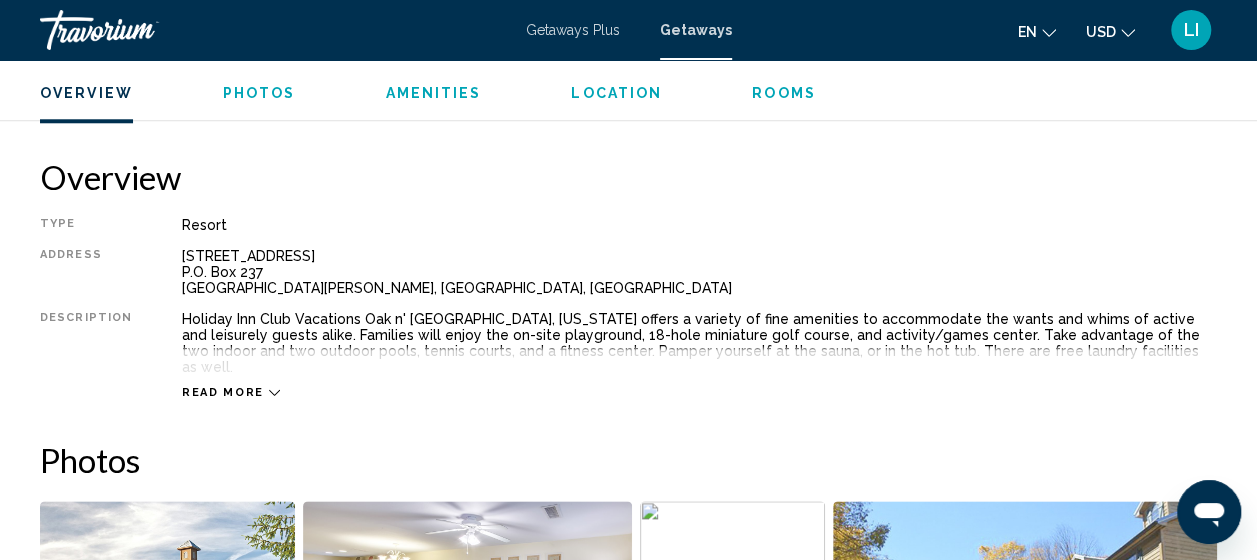 click on "Read more" at bounding box center [223, 392] 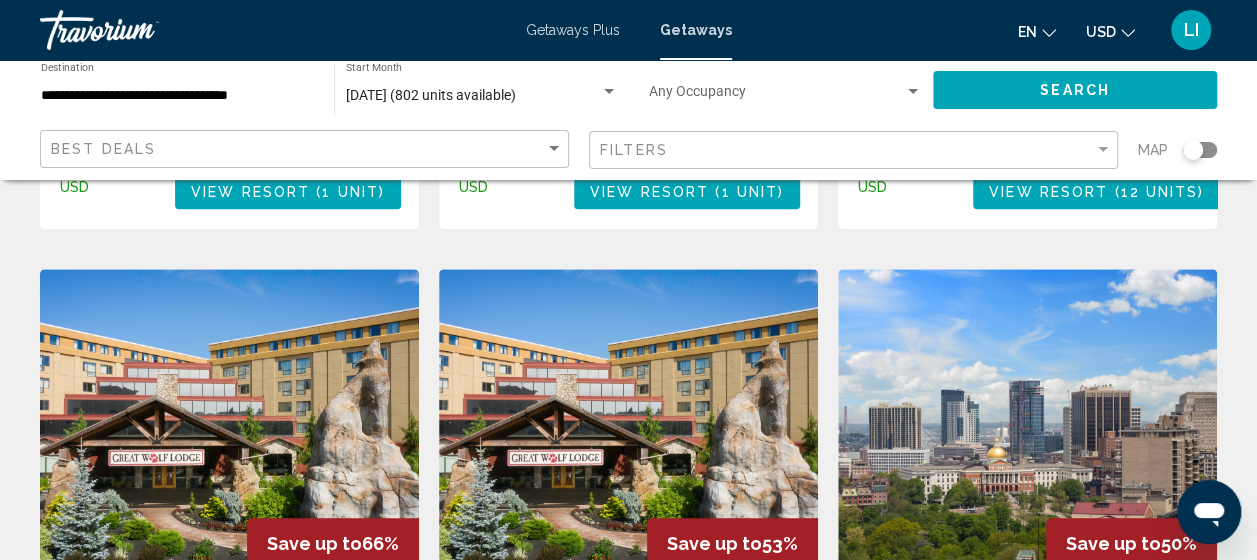 scroll, scrollTop: 800, scrollLeft: 0, axis: vertical 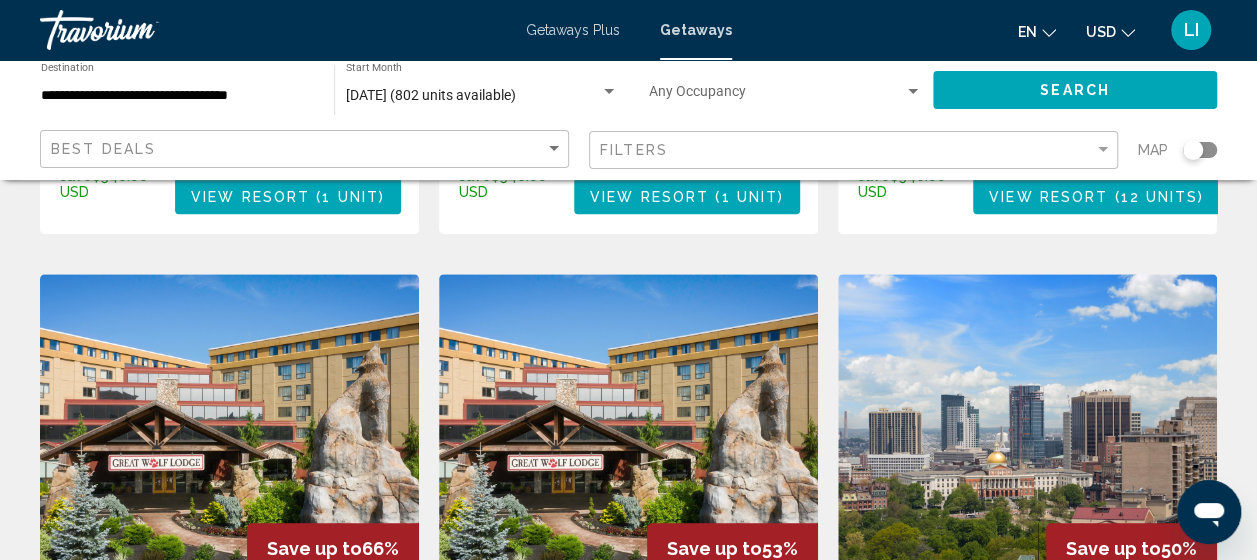 click on "Best Deals" 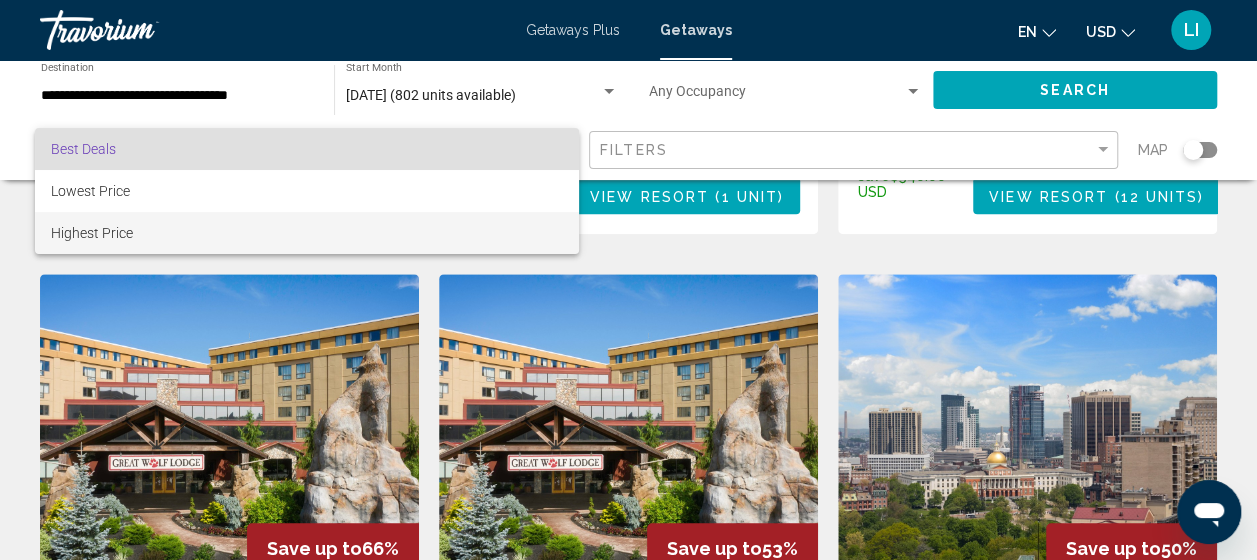 click on "Highest Price" at bounding box center [307, 233] 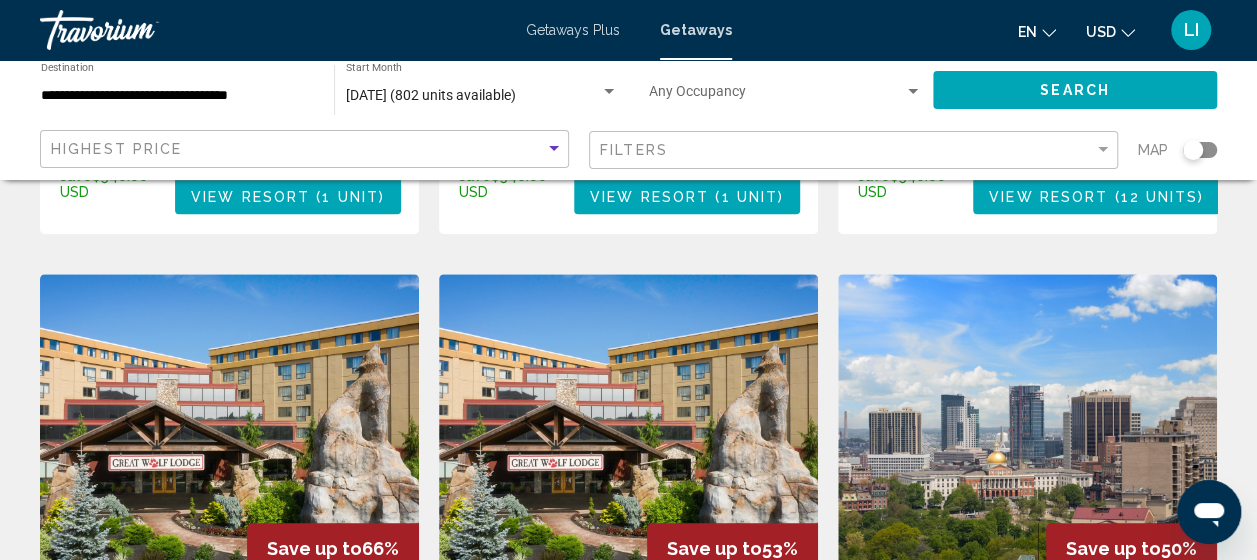 click on "Search" 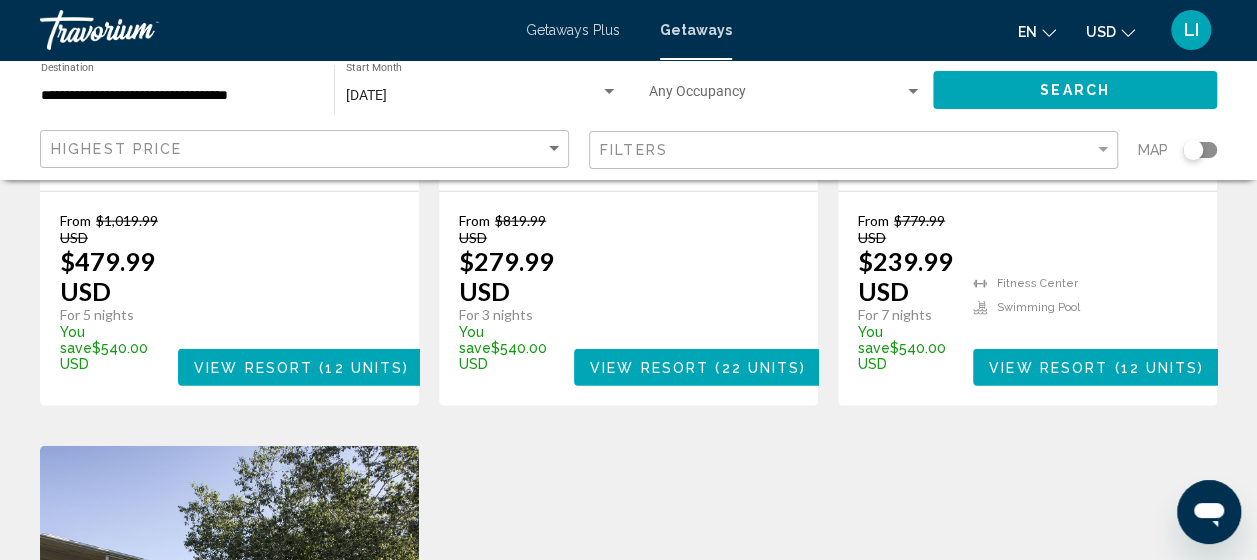 scroll, scrollTop: 2400, scrollLeft: 0, axis: vertical 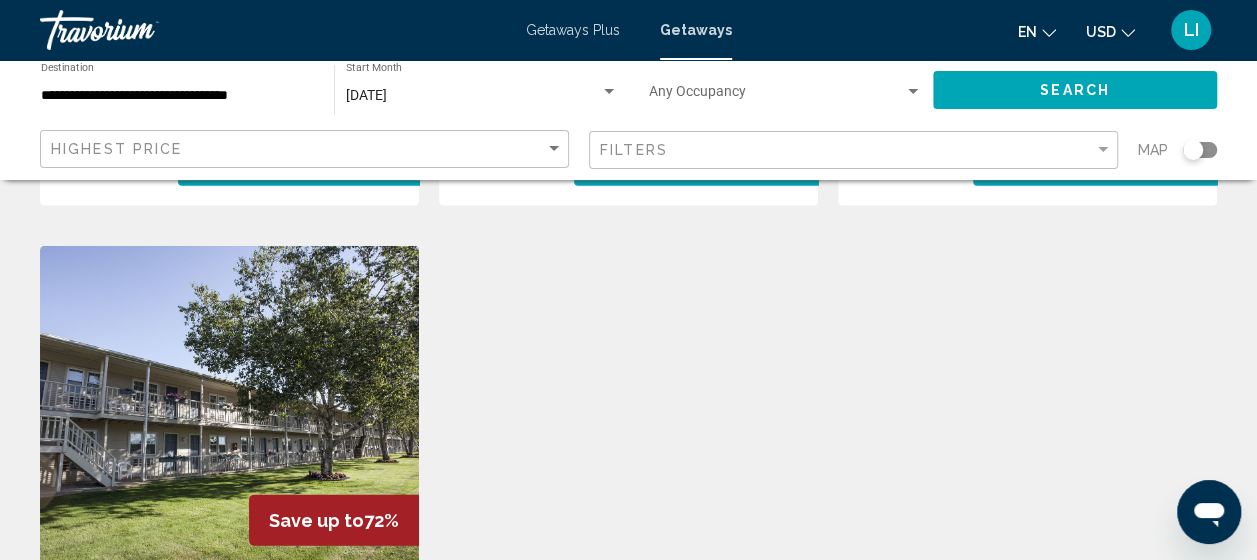 click at bounding box center (229, 406) 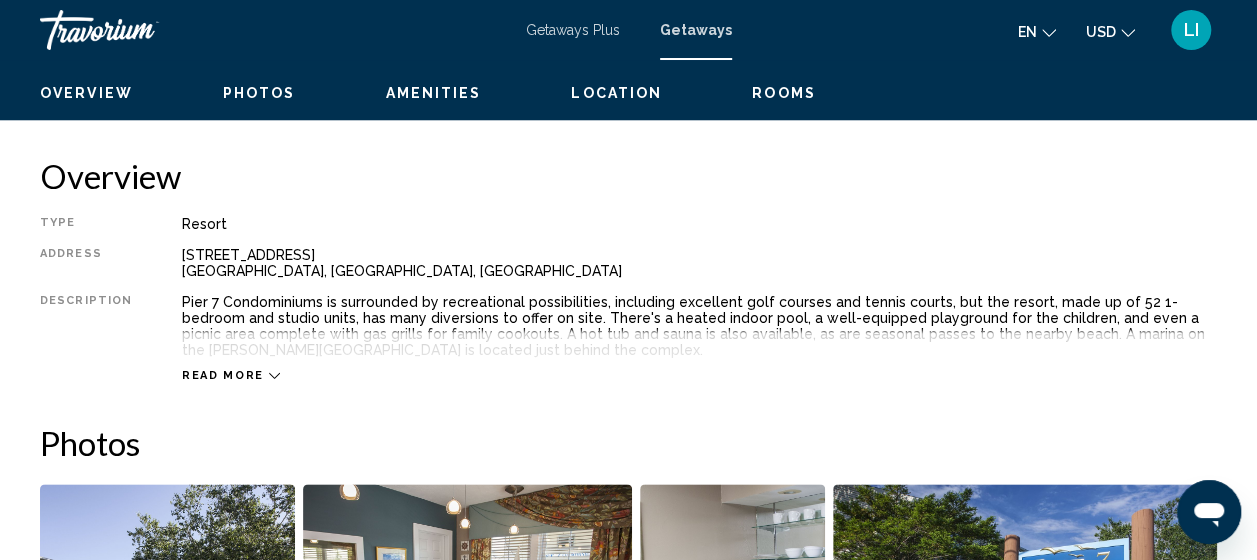 scroll, scrollTop: 854, scrollLeft: 0, axis: vertical 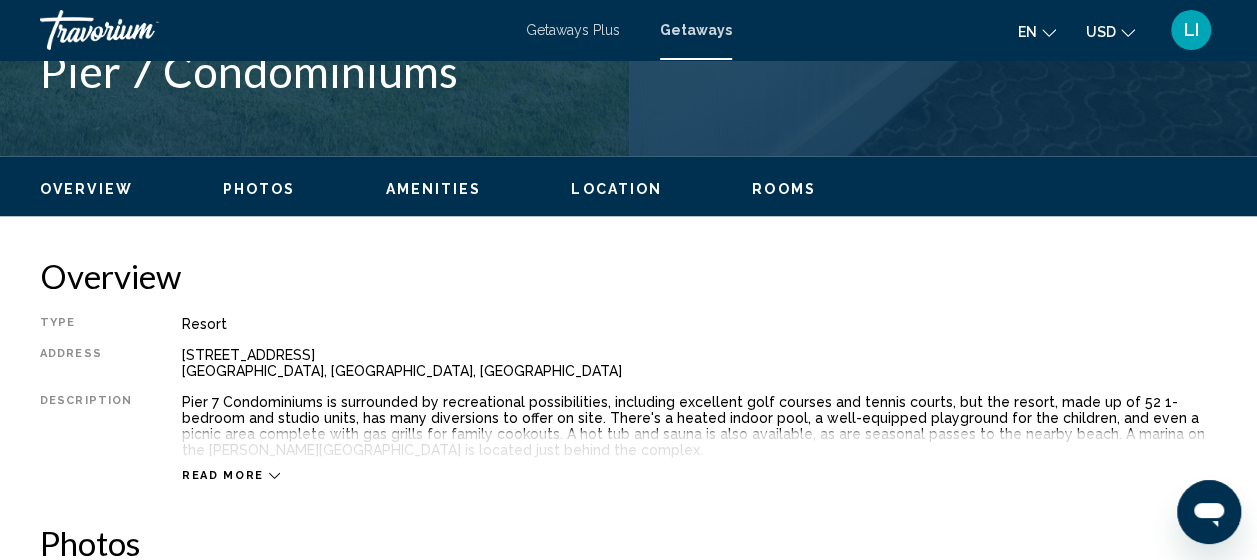 click on "Rooms" at bounding box center [784, 189] 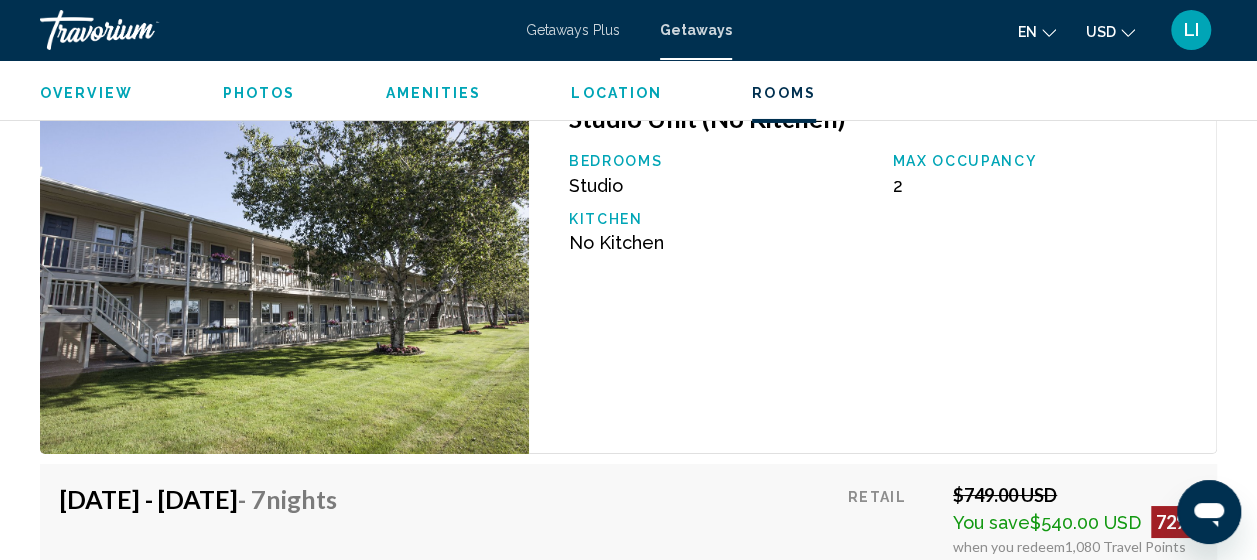 scroll, scrollTop: 3673, scrollLeft: 0, axis: vertical 